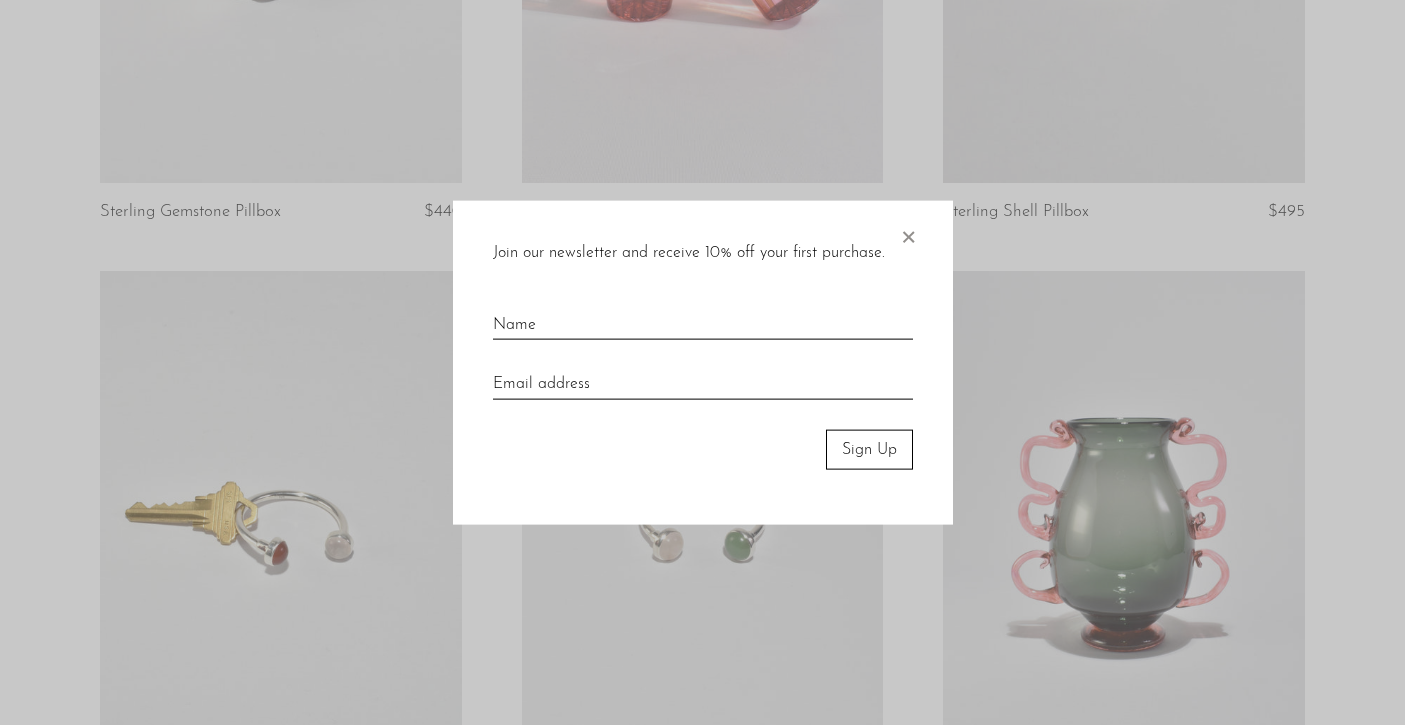 scroll, scrollTop: 684, scrollLeft: 0, axis: vertical 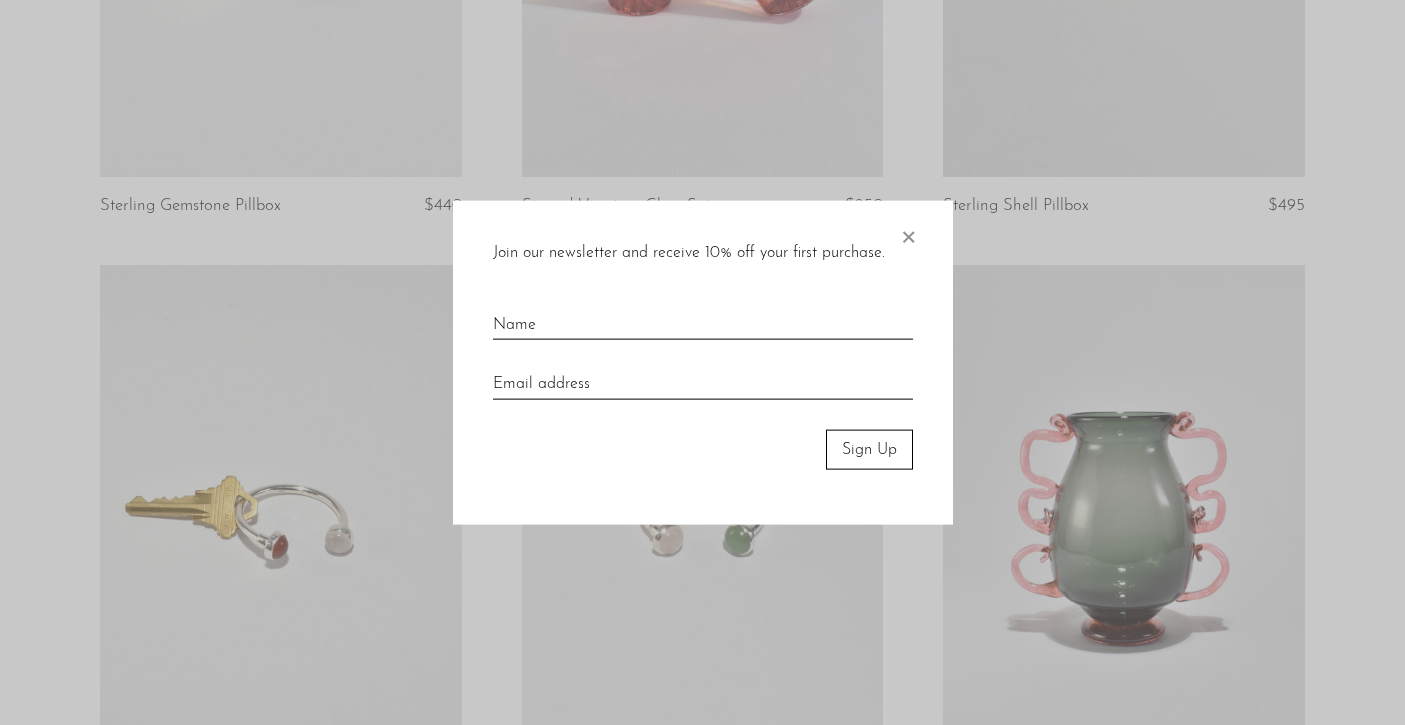 drag, startPoint x: 0, startPoint y: 0, endPoint x: 902, endPoint y: 236, distance: 932.3626 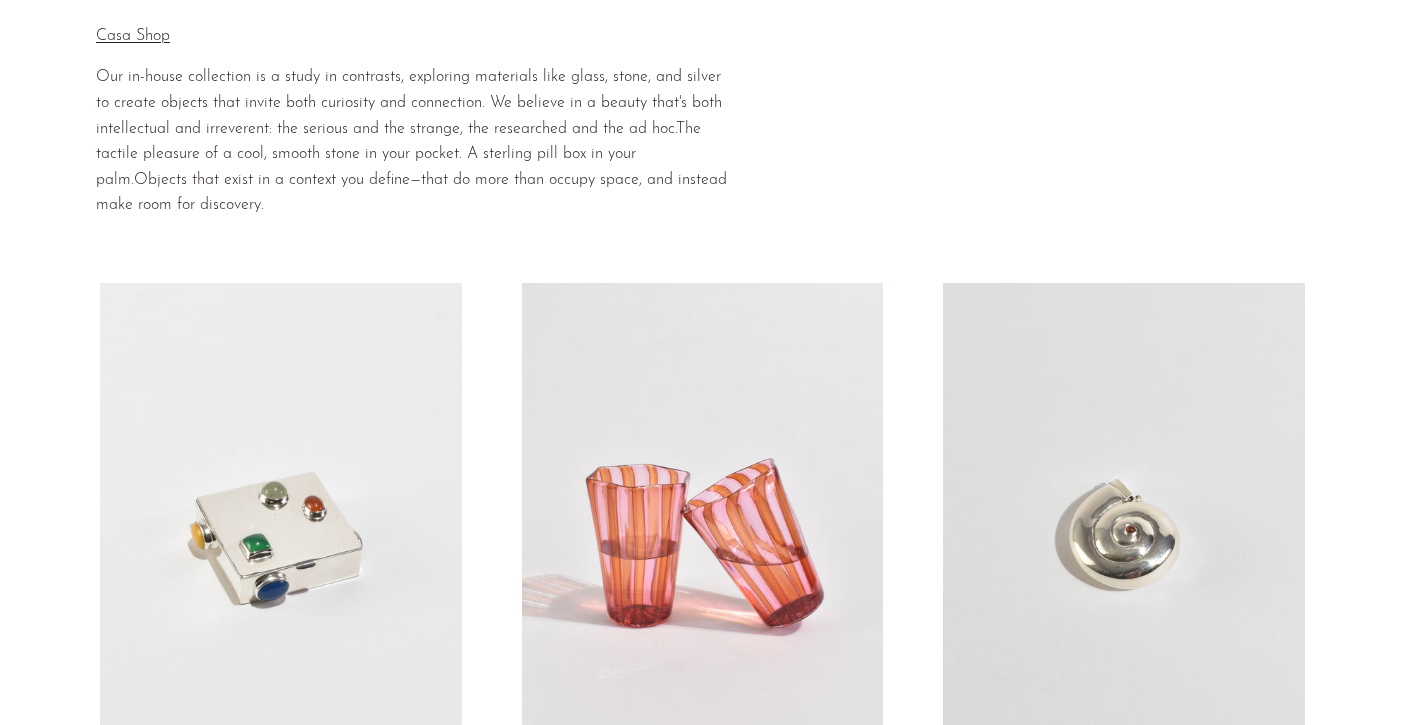 scroll, scrollTop: 0, scrollLeft: 0, axis: both 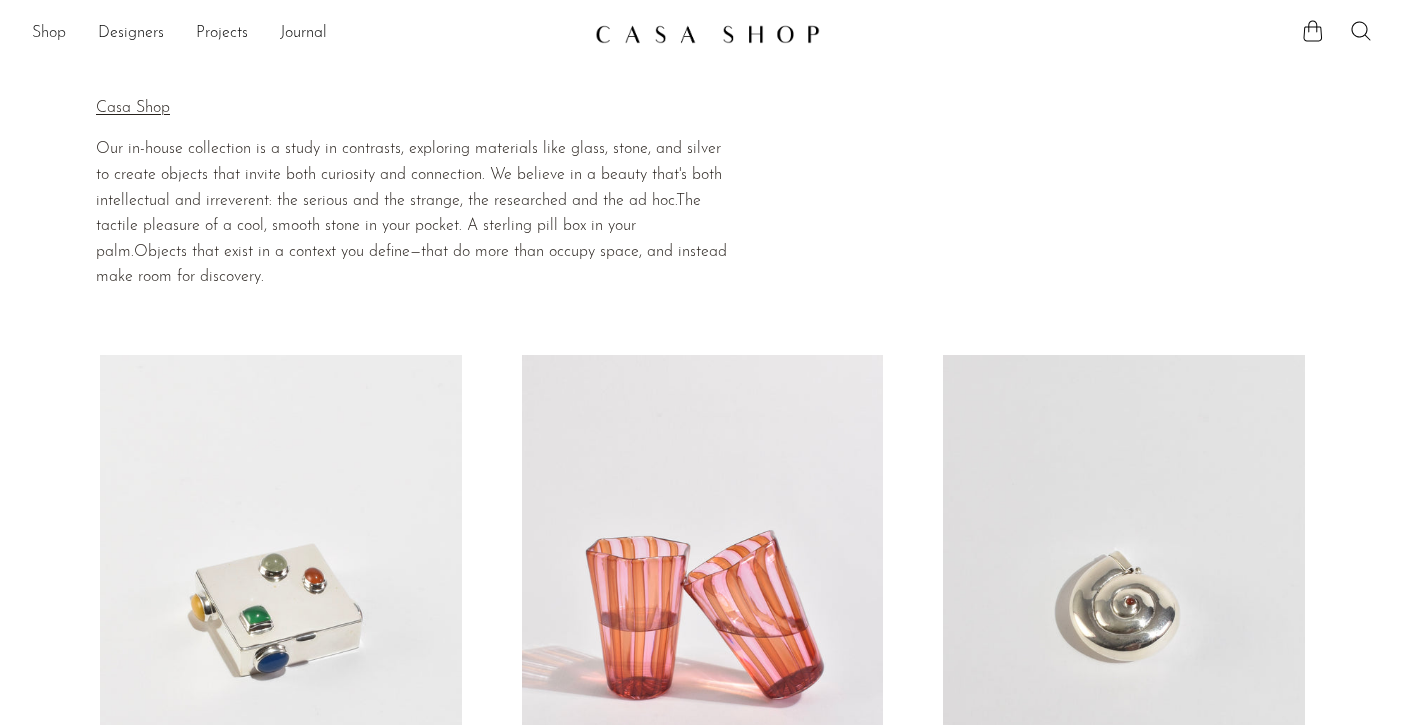 drag, startPoint x: 902, startPoint y: 236, endPoint x: 63, endPoint y: 32, distance: 863.4448 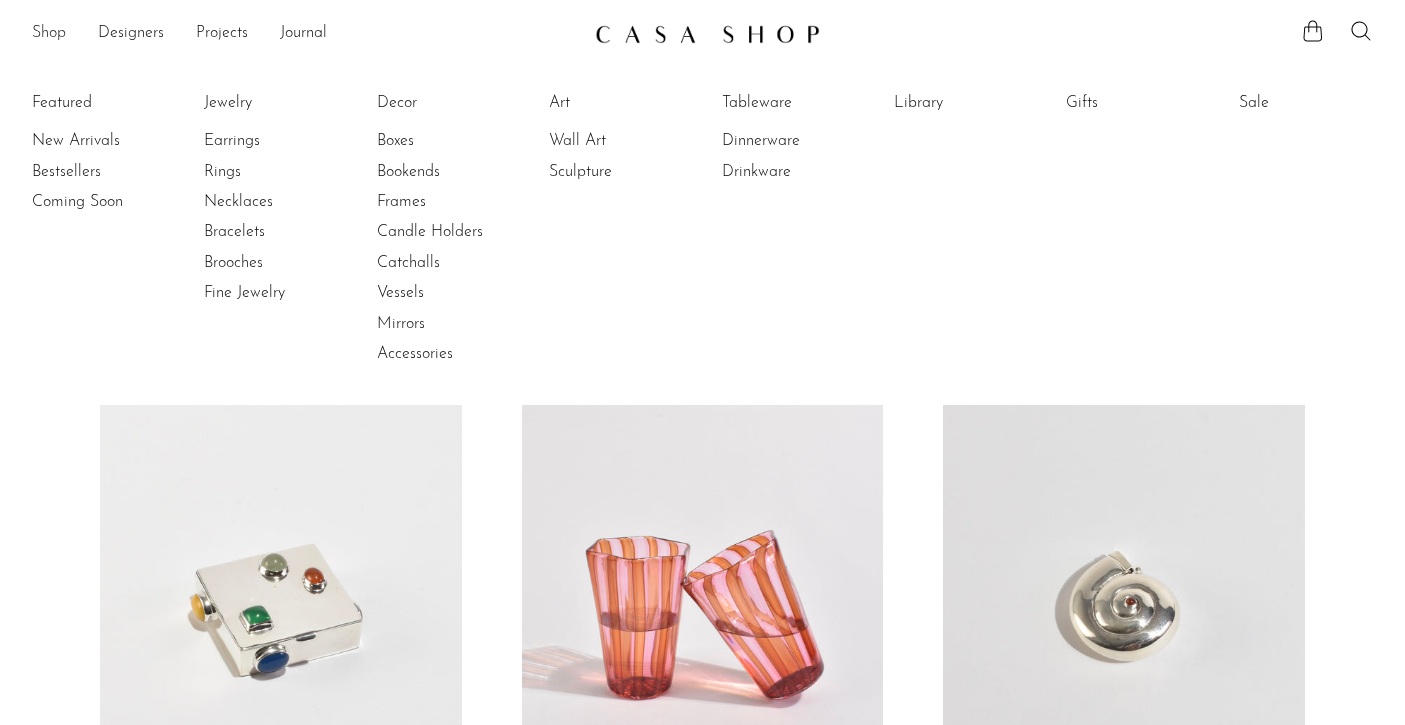 click on "New Arrivals" at bounding box center [107, 141] 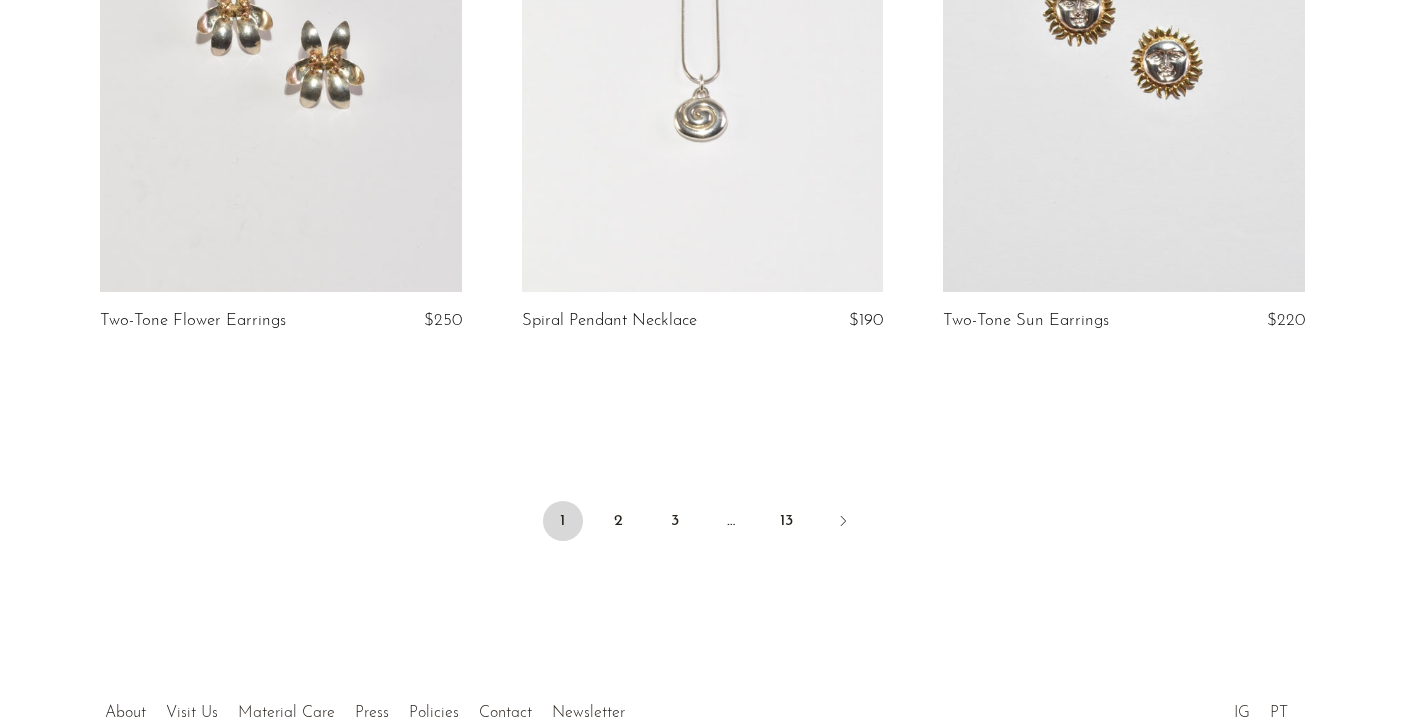 scroll, scrollTop: 7013, scrollLeft: 0, axis: vertical 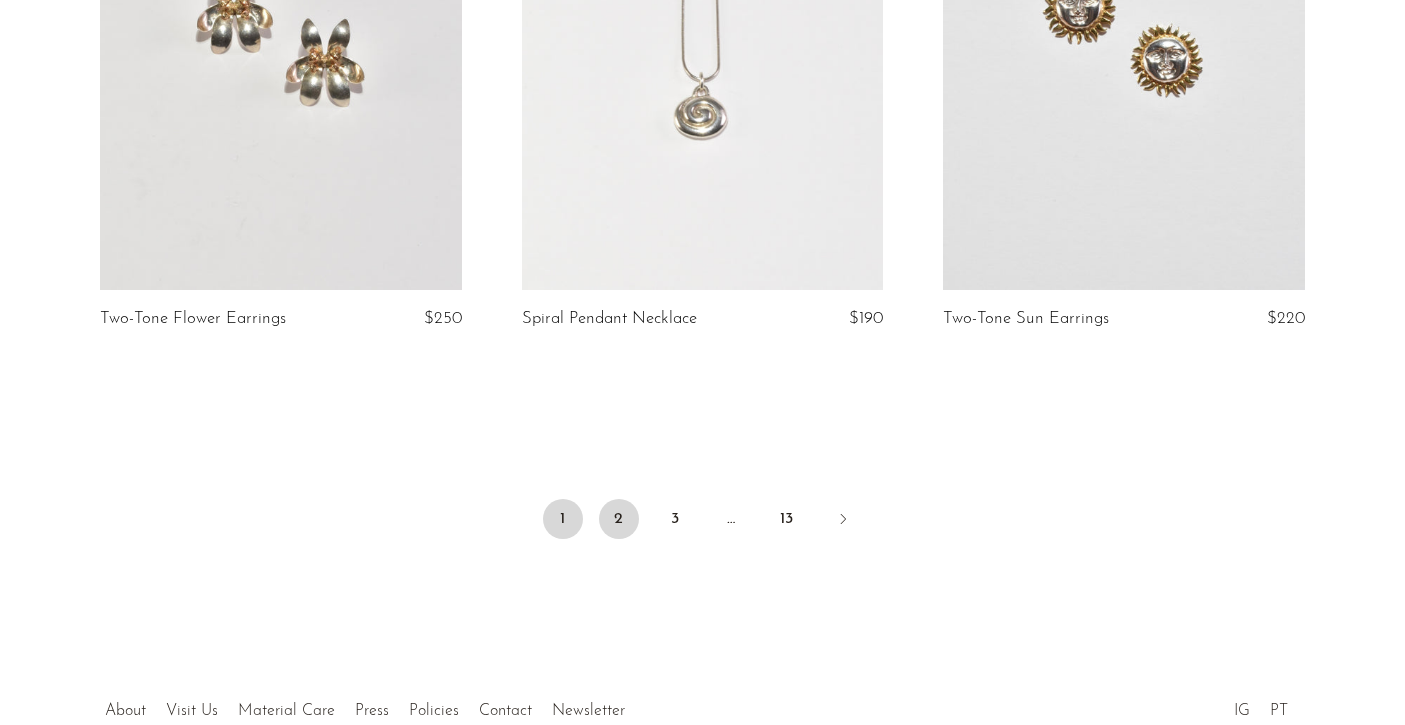click on "2" at bounding box center [619, 519] 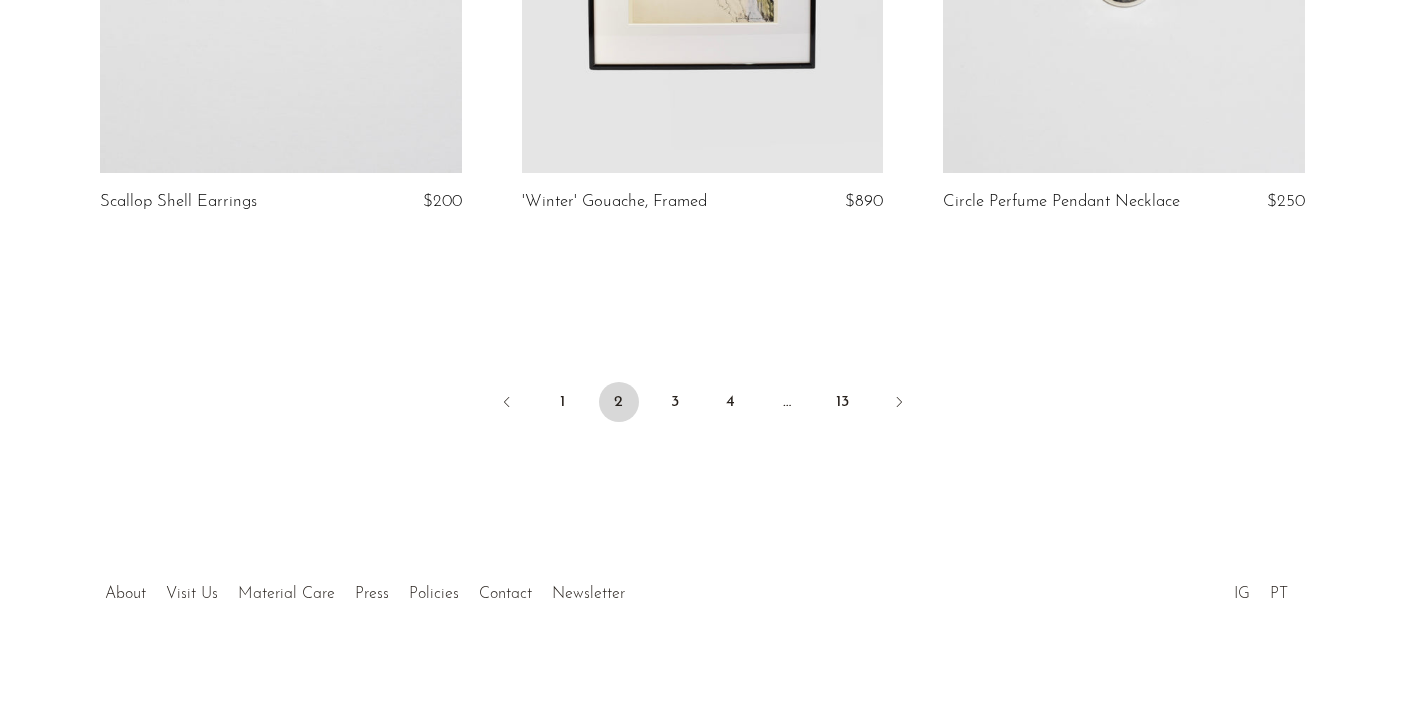 scroll, scrollTop: 7129, scrollLeft: 0, axis: vertical 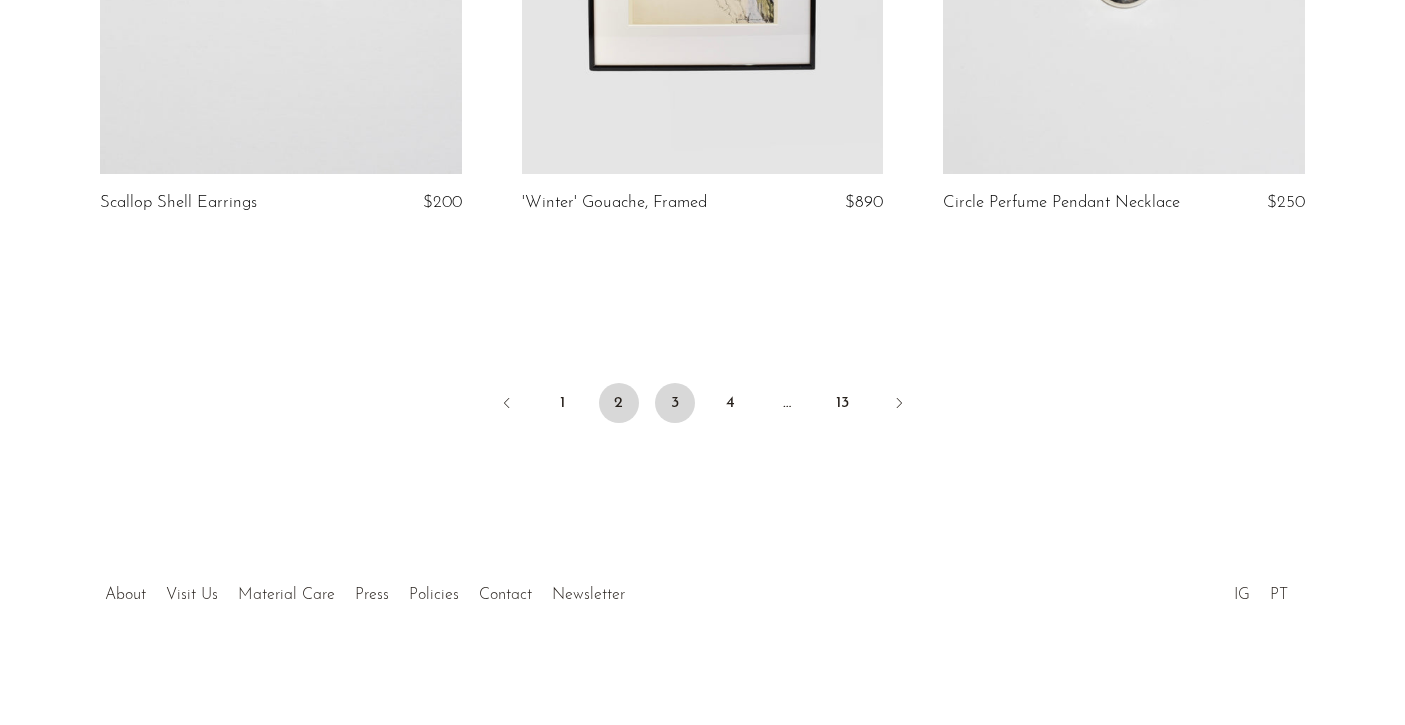 click on "3" at bounding box center [675, 403] 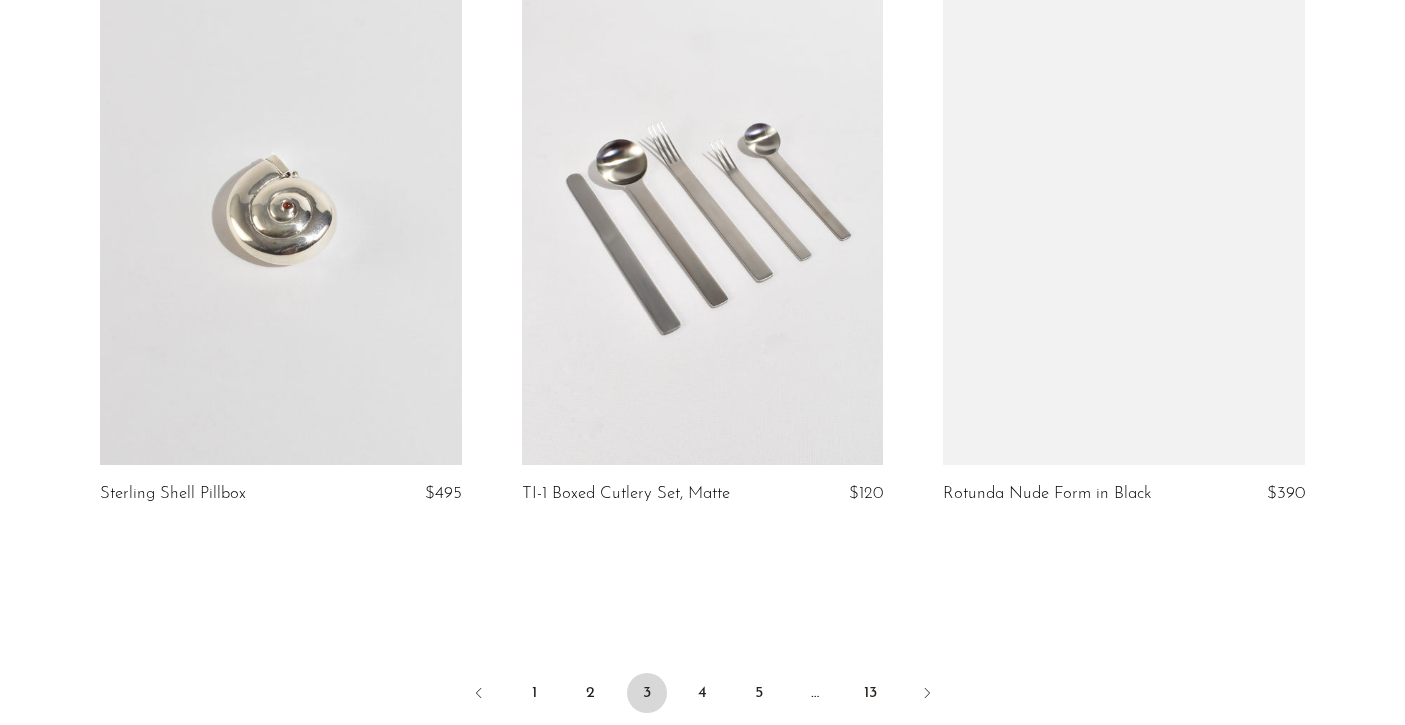 scroll, scrollTop: 6865, scrollLeft: 0, axis: vertical 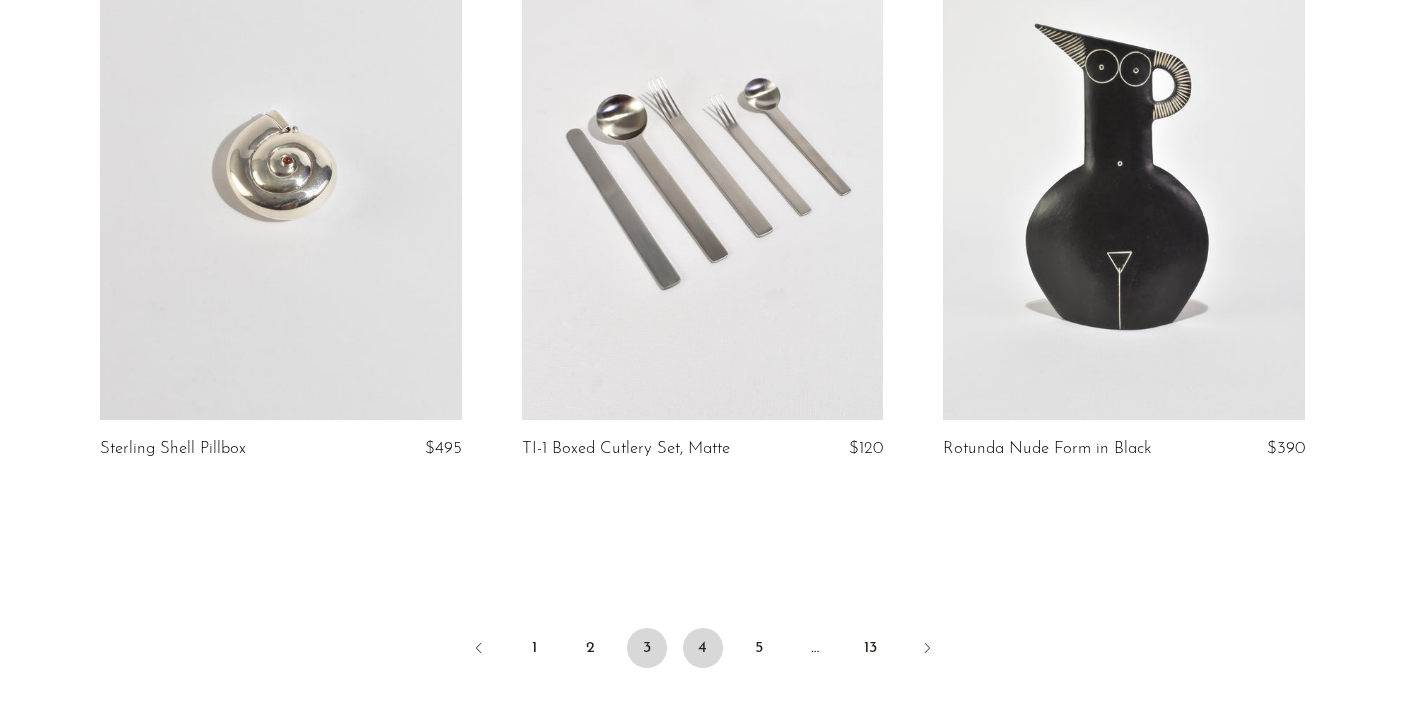 click on "4" at bounding box center (703, 648) 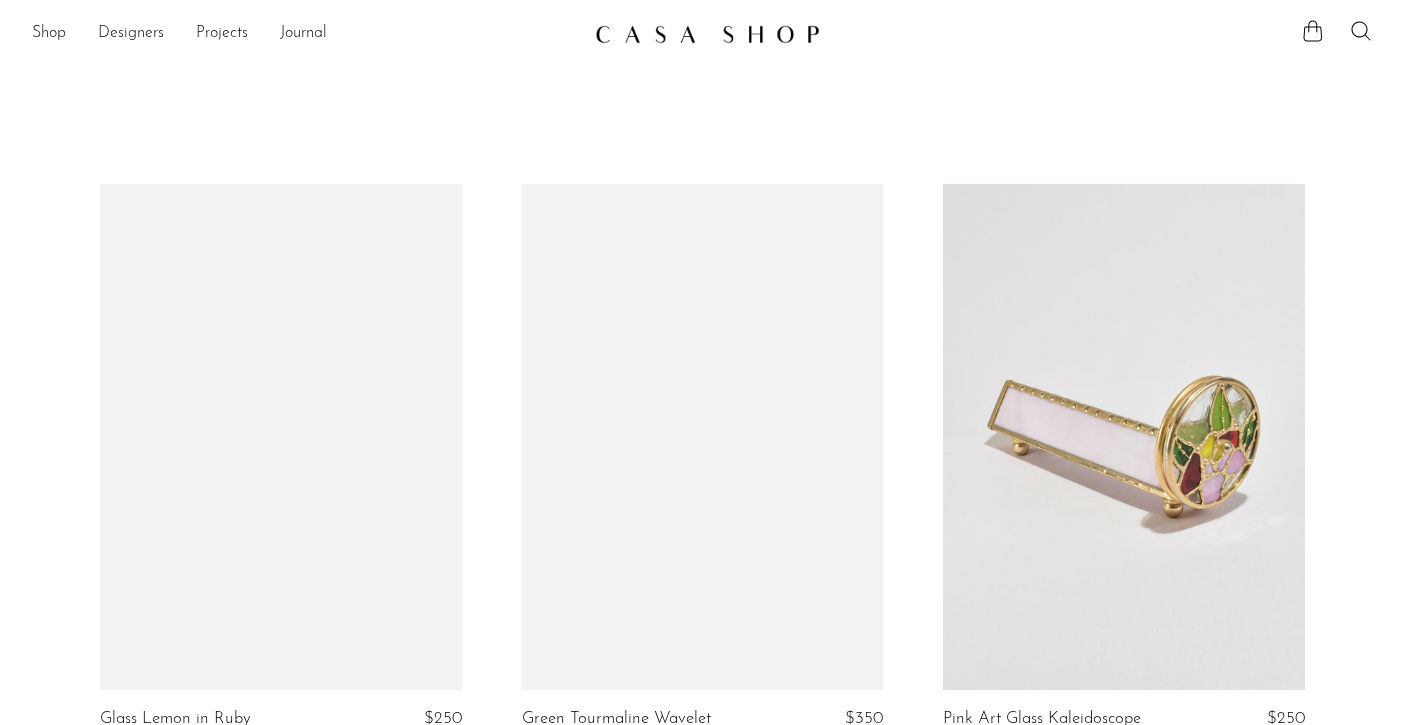 scroll, scrollTop: 0, scrollLeft: 0, axis: both 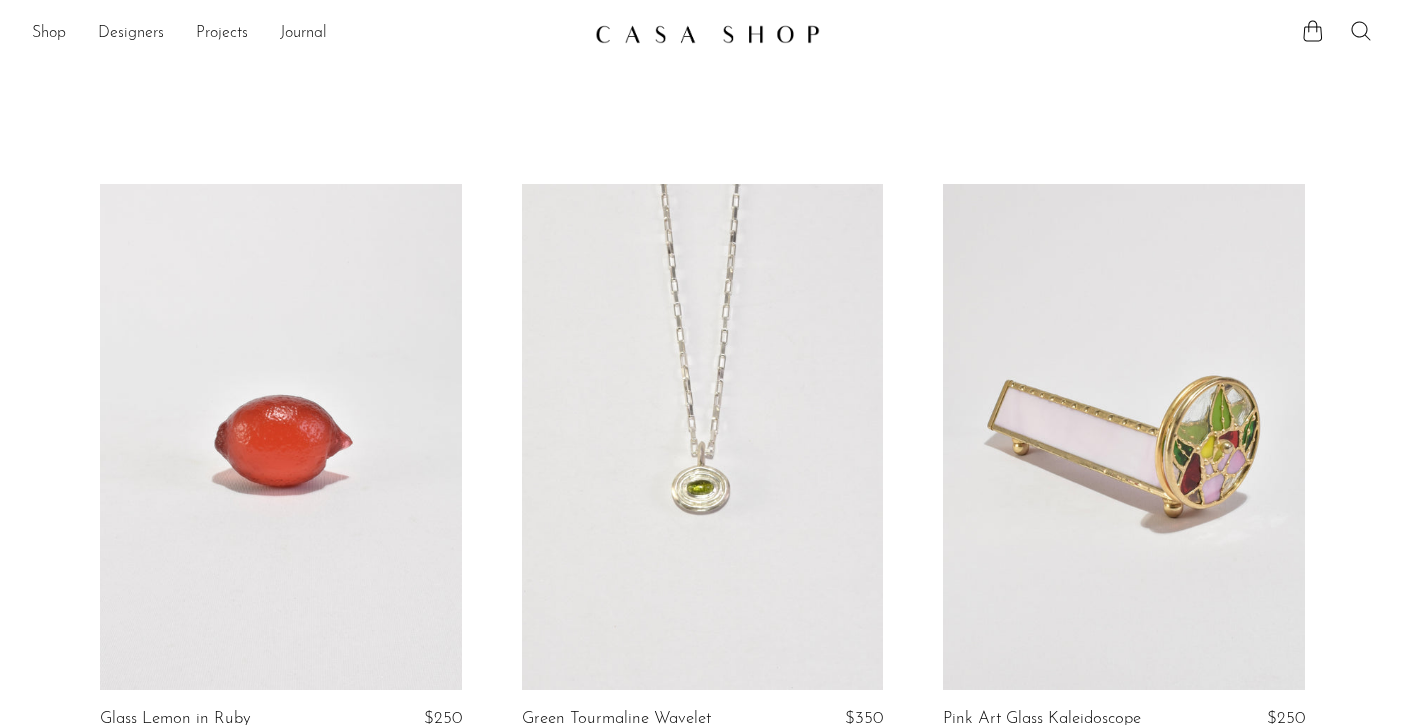 click 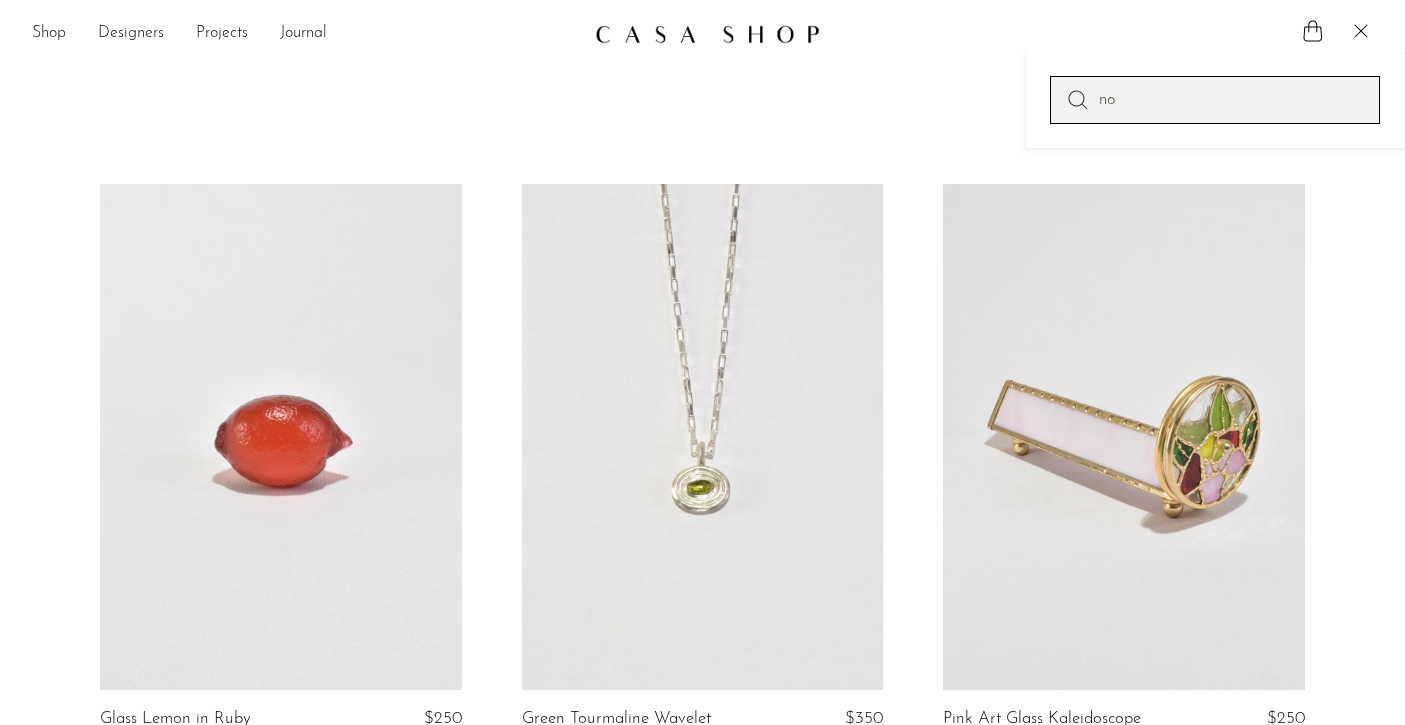type on "n" 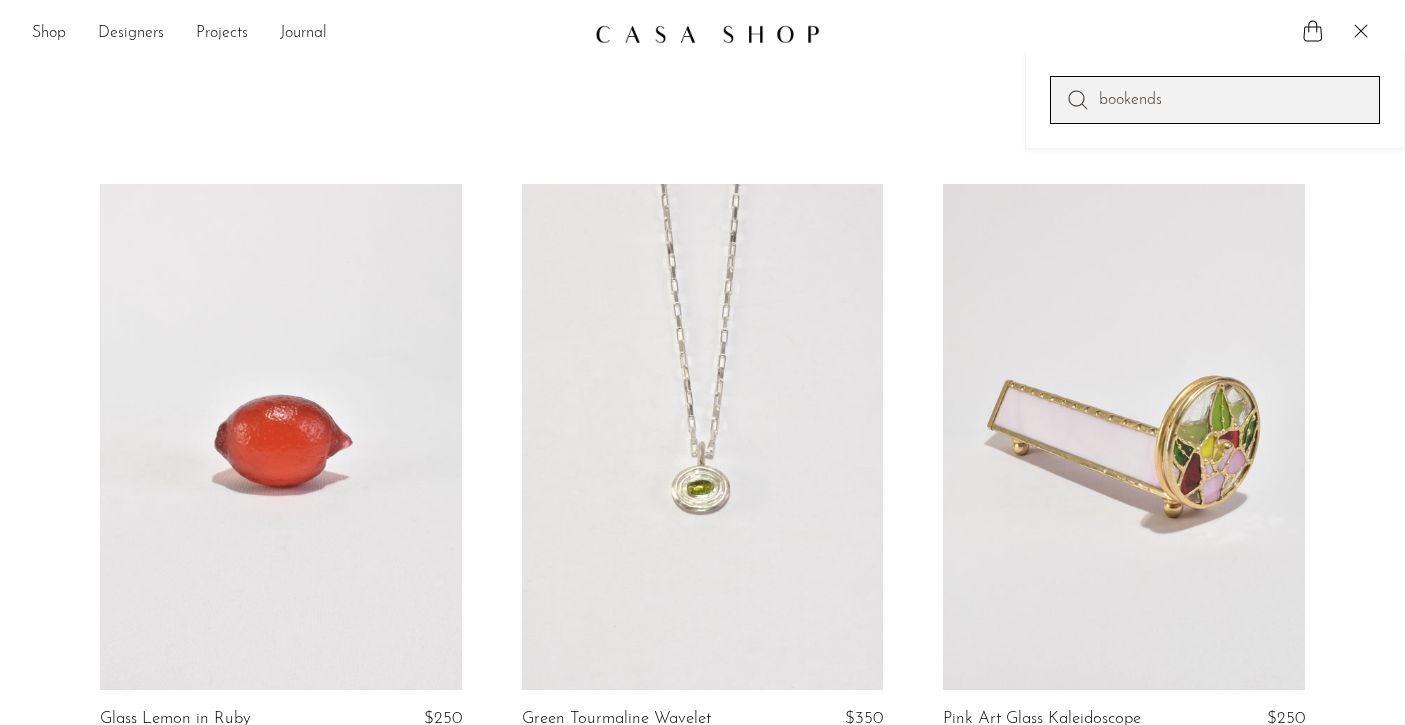 type on "bookends" 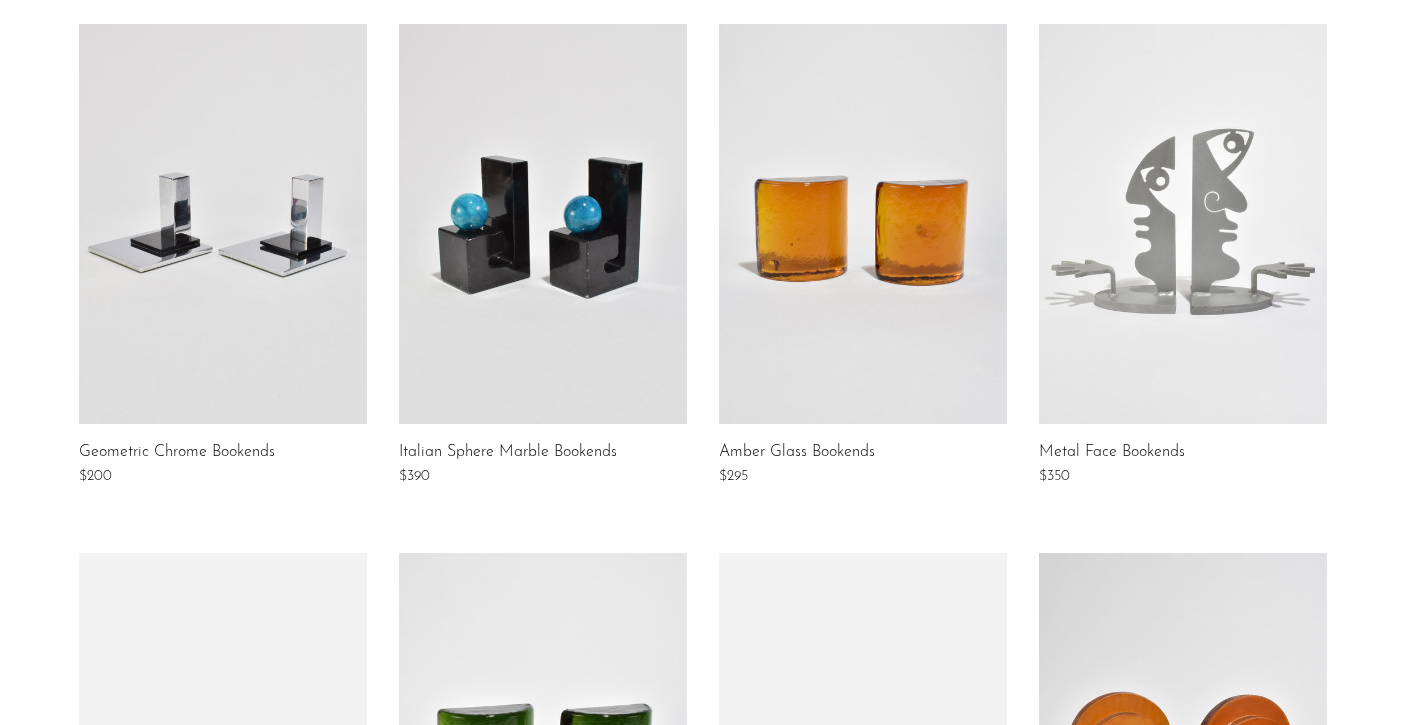 scroll, scrollTop: 360, scrollLeft: 0, axis: vertical 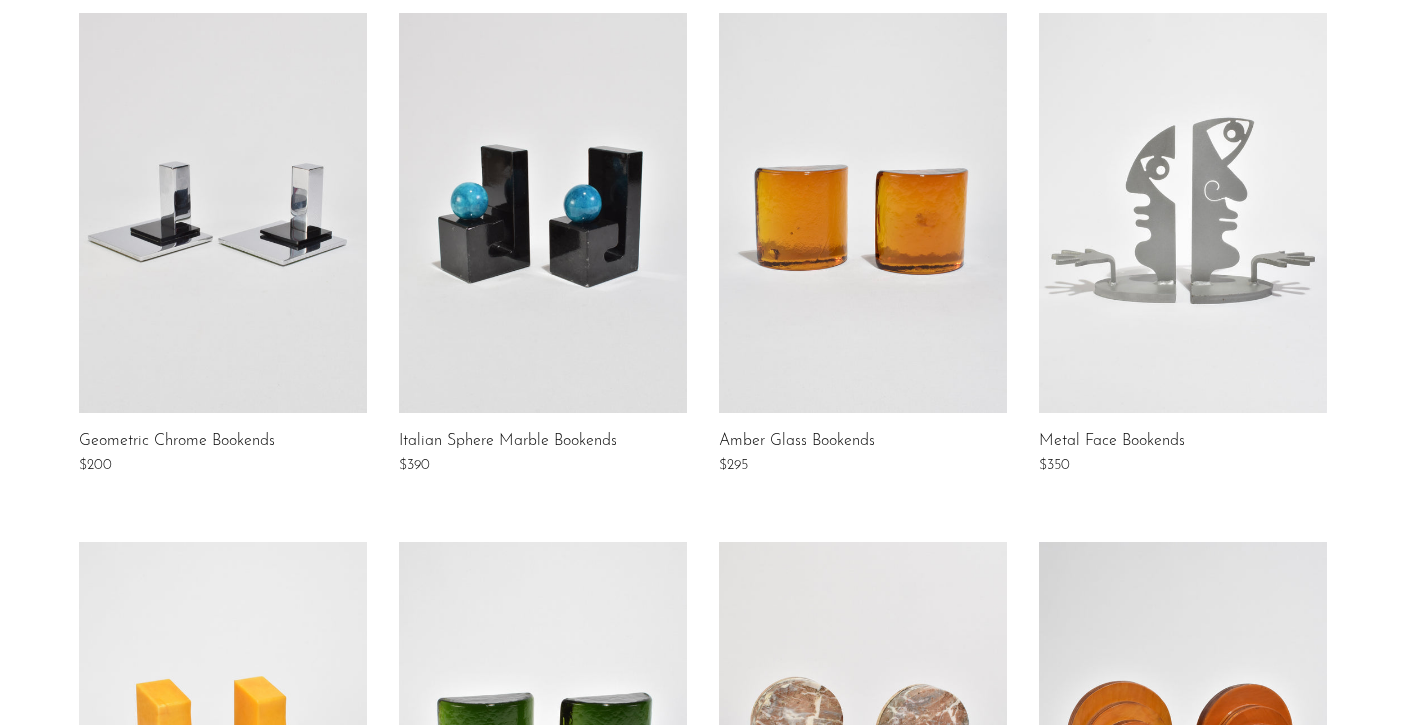 click at bounding box center (543, 213) 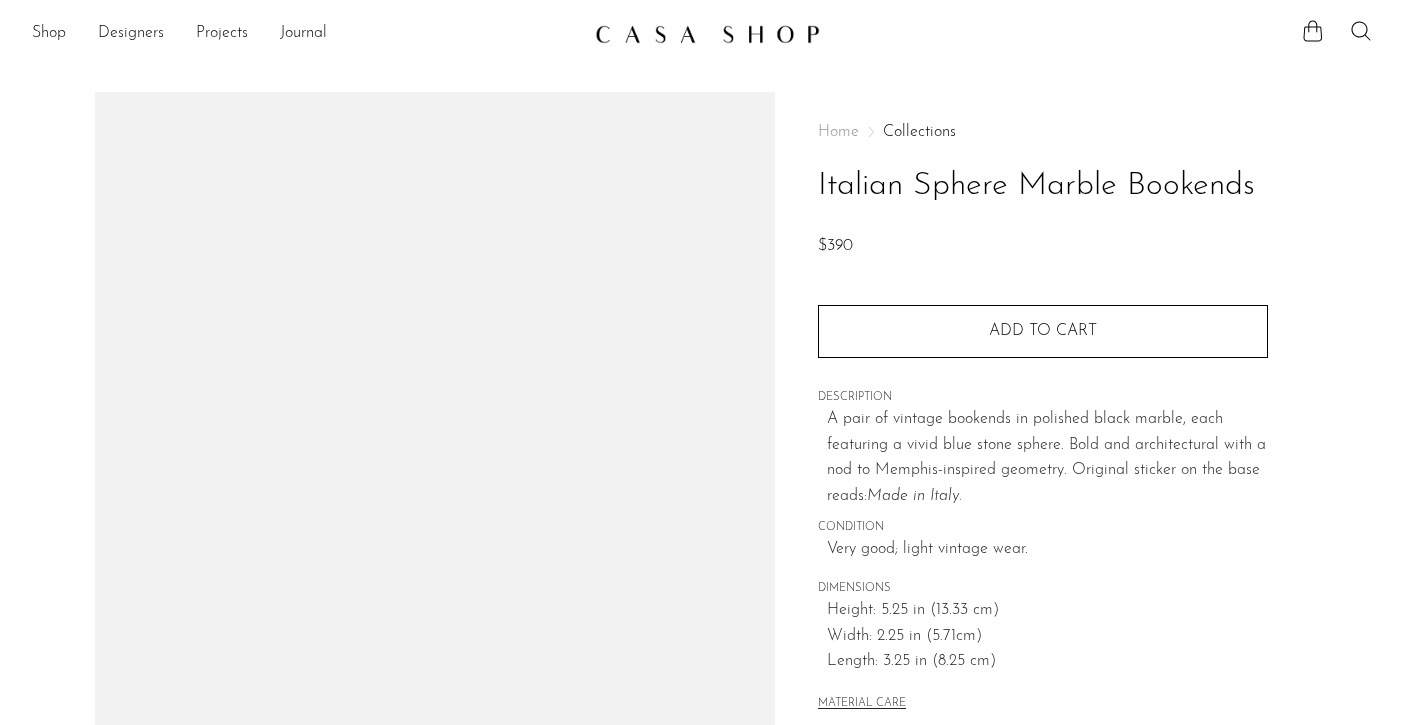 scroll, scrollTop: 0, scrollLeft: 0, axis: both 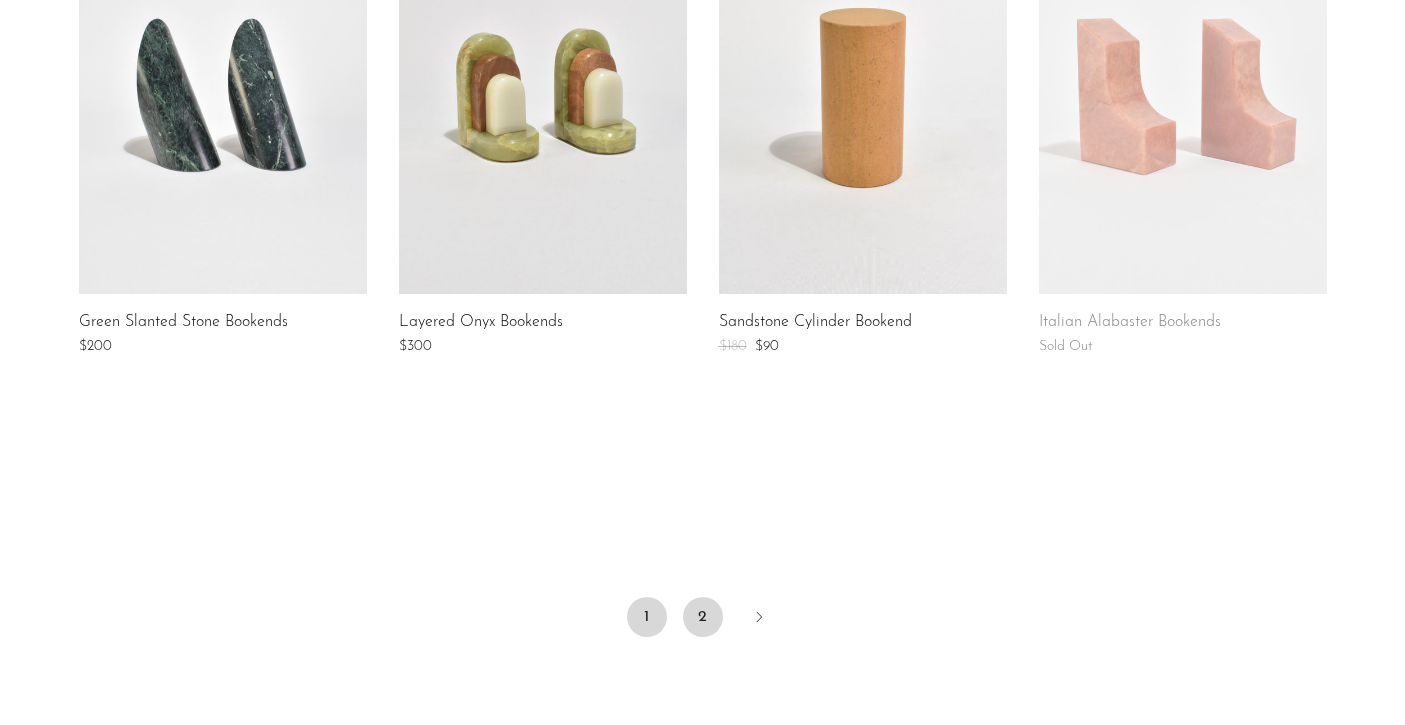 click on "2" at bounding box center [703, 617] 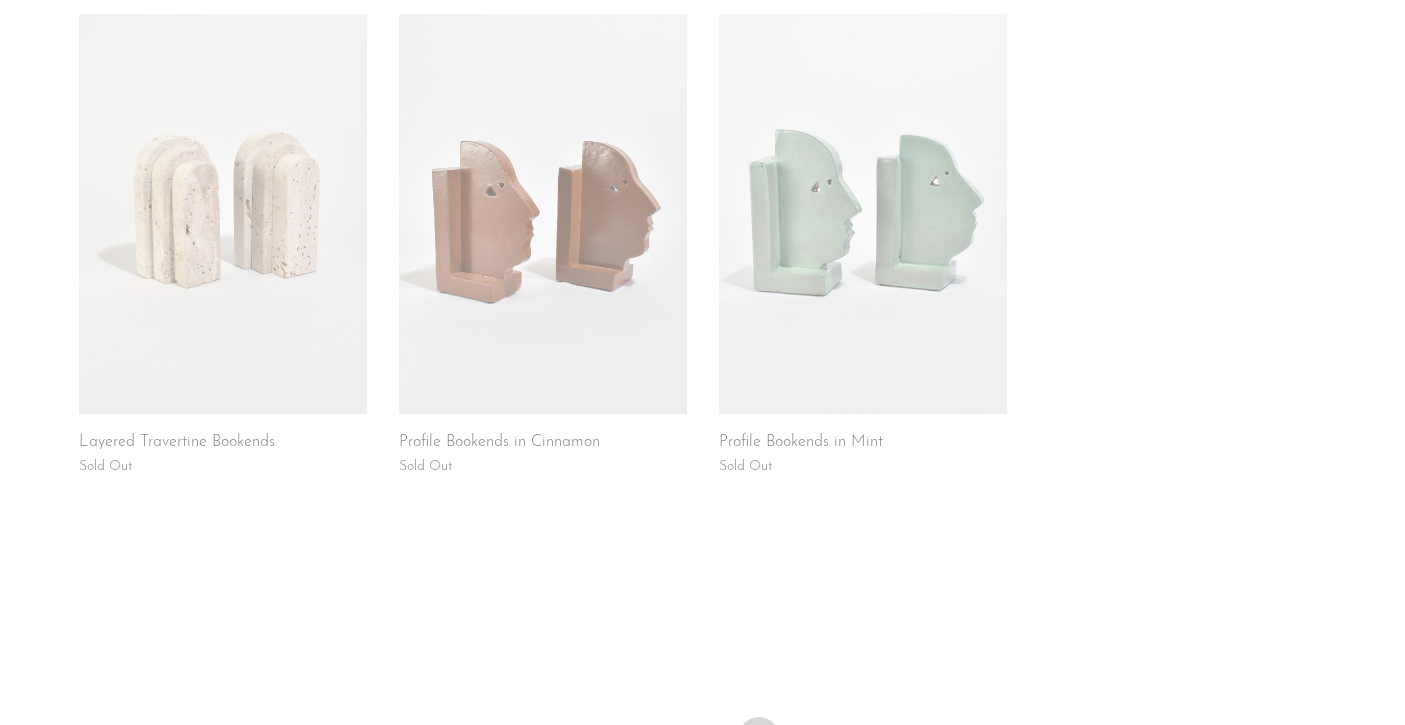 scroll, scrollTop: 1225, scrollLeft: 0, axis: vertical 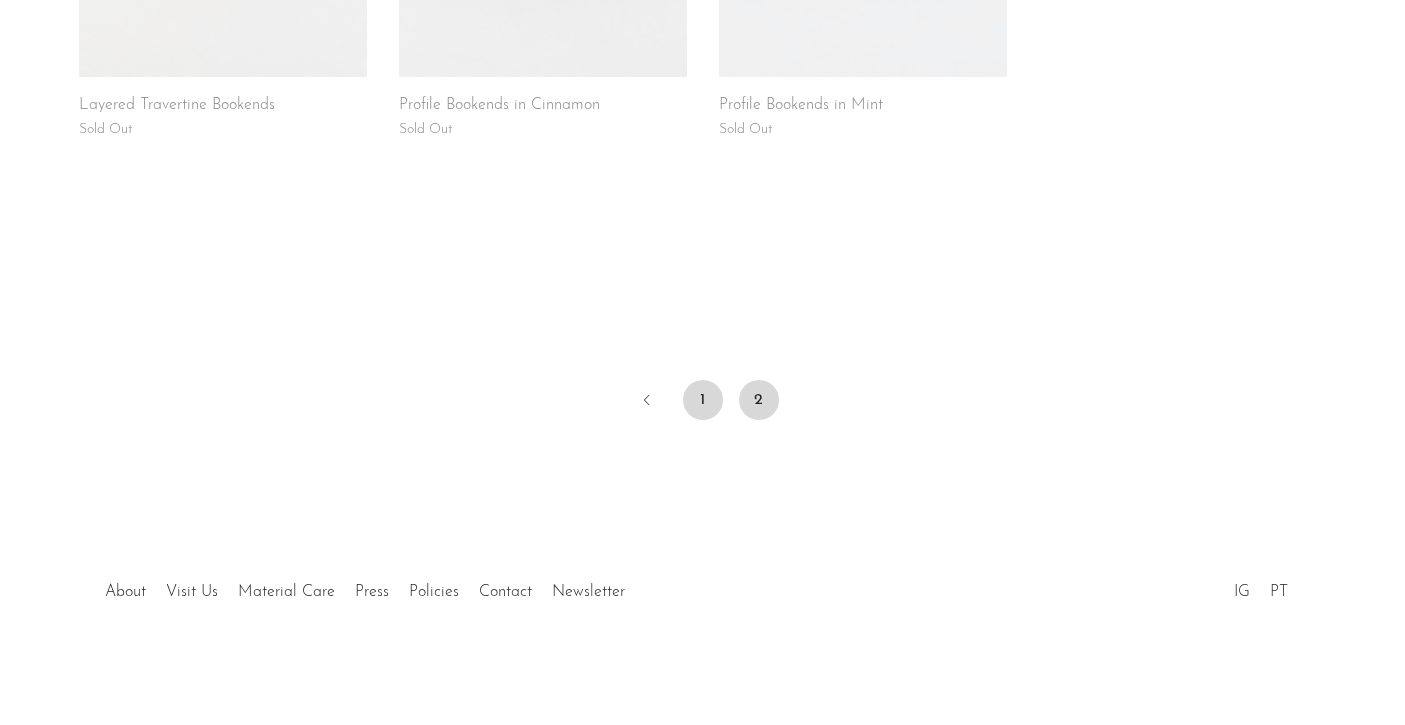 click on "1" at bounding box center (703, 400) 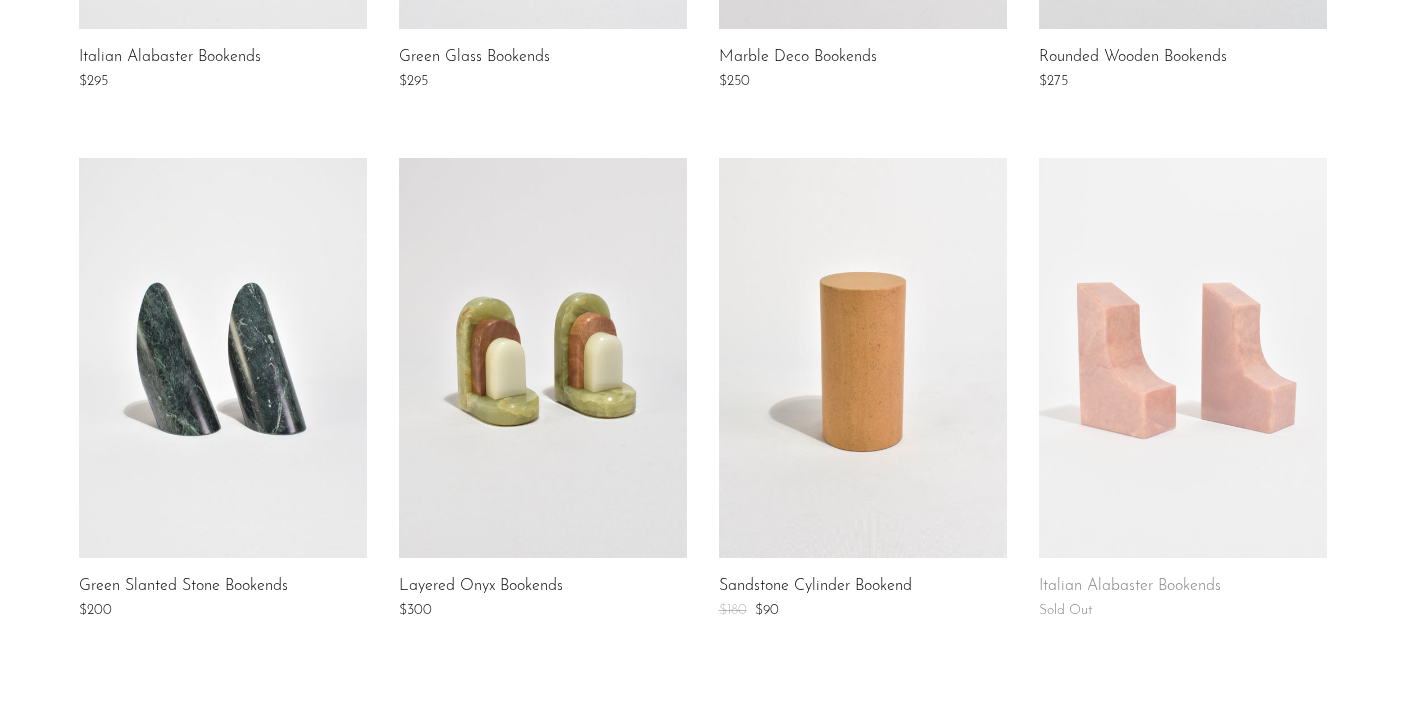 scroll, scrollTop: 1295, scrollLeft: 0, axis: vertical 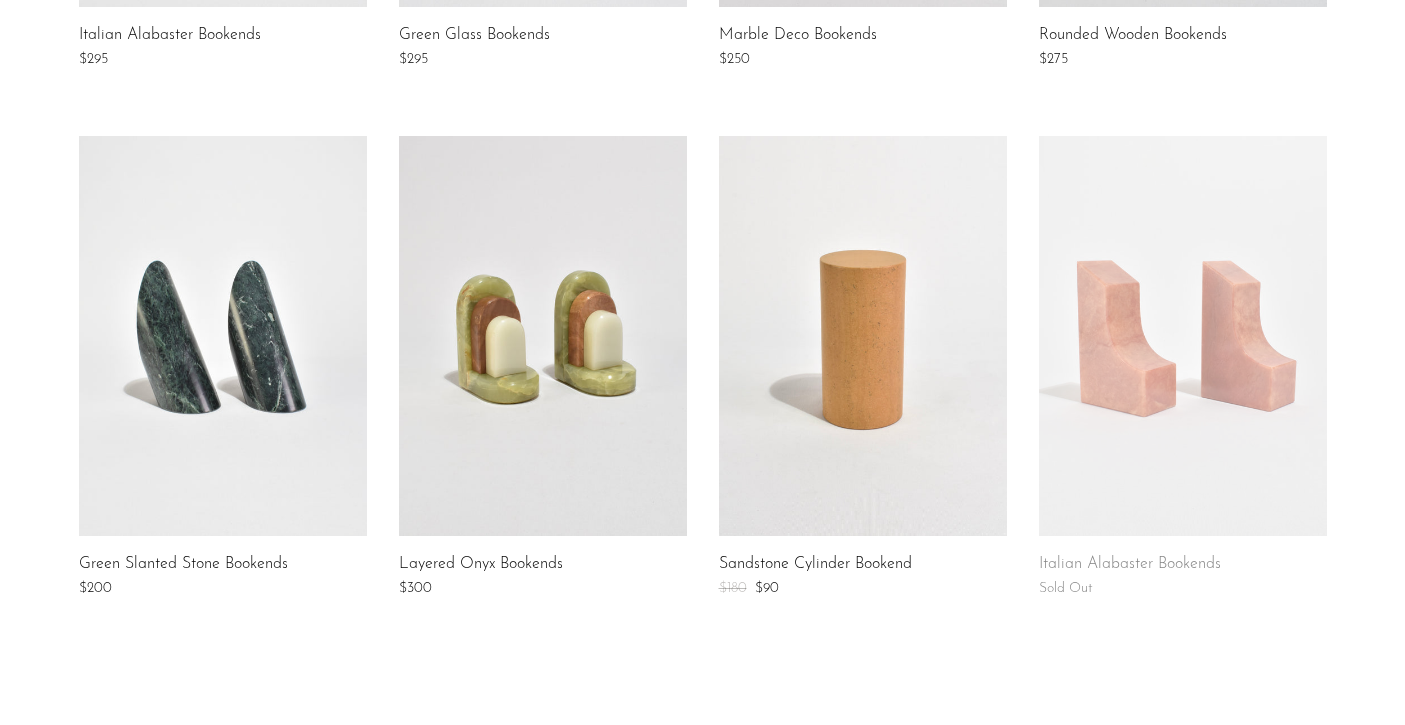 click at bounding box center [543, 336] 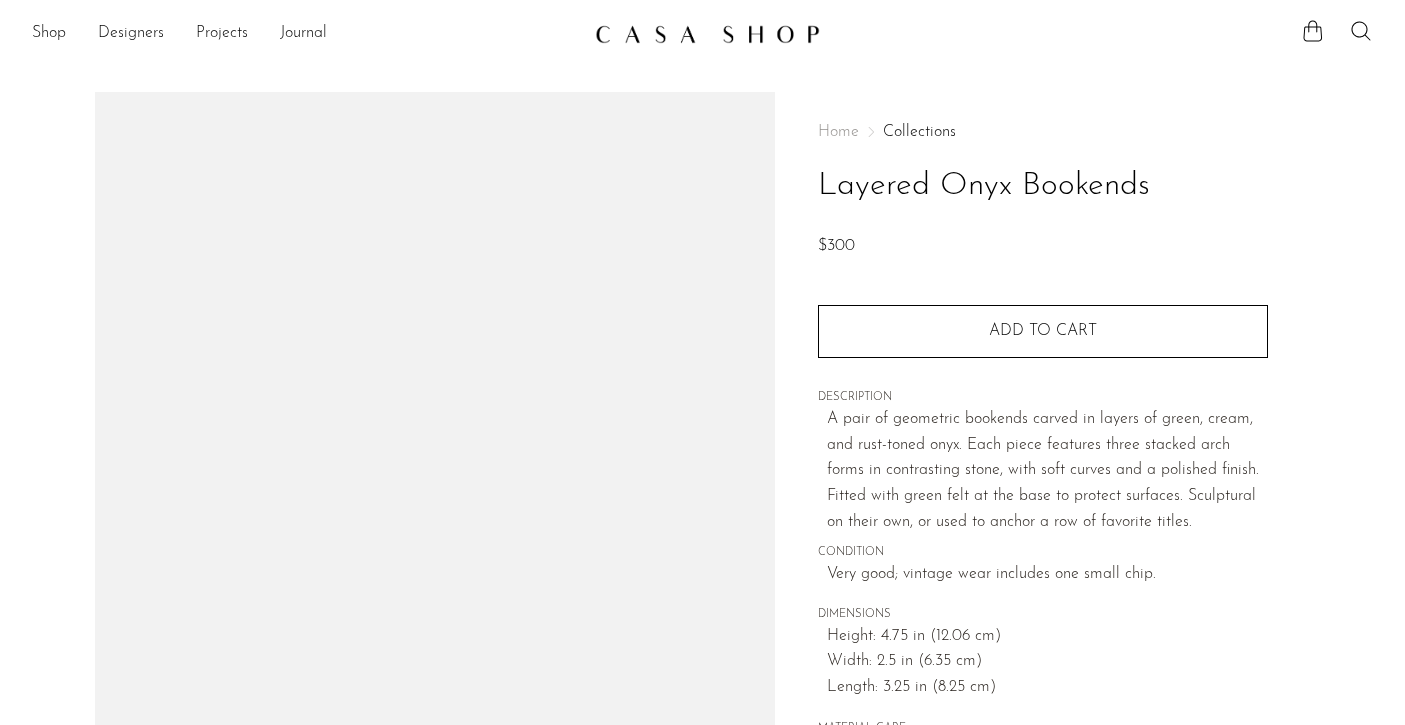 scroll, scrollTop: 0, scrollLeft: 0, axis: both 